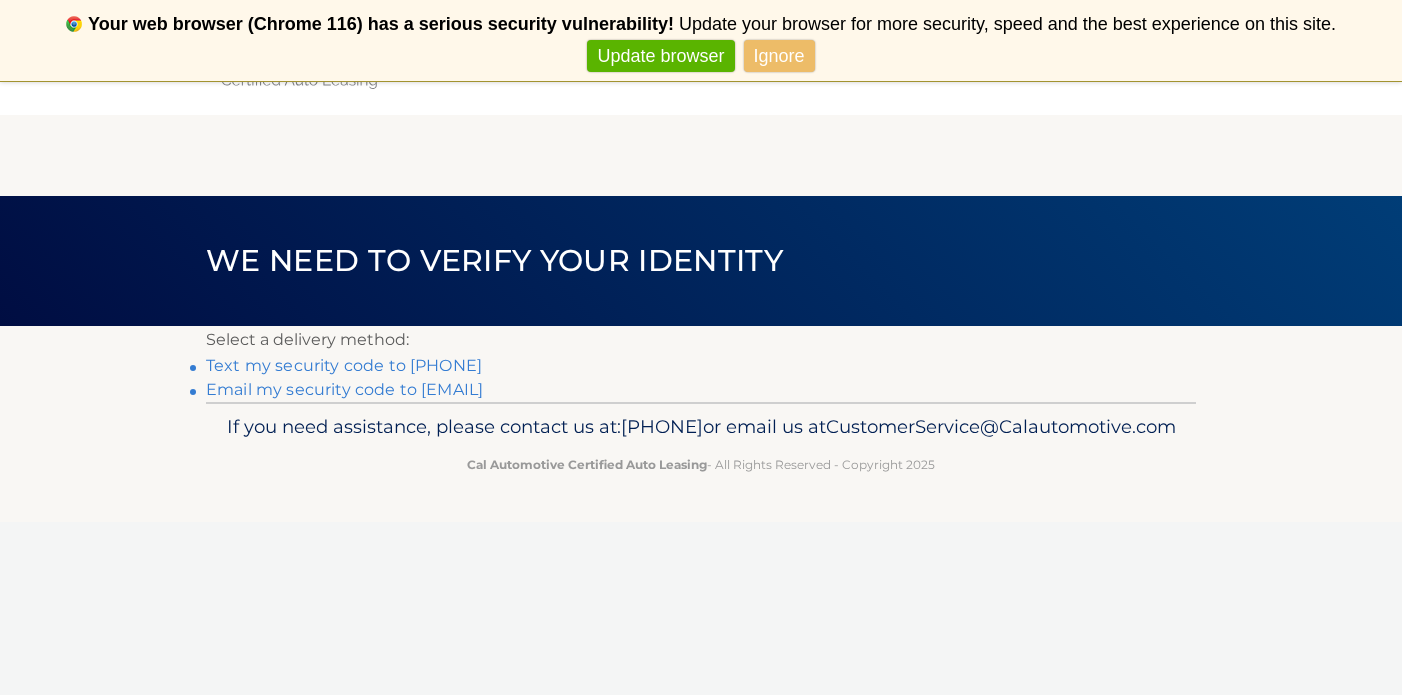 scroll, scrollTop: 0, scrollLeft: 0, axis: both 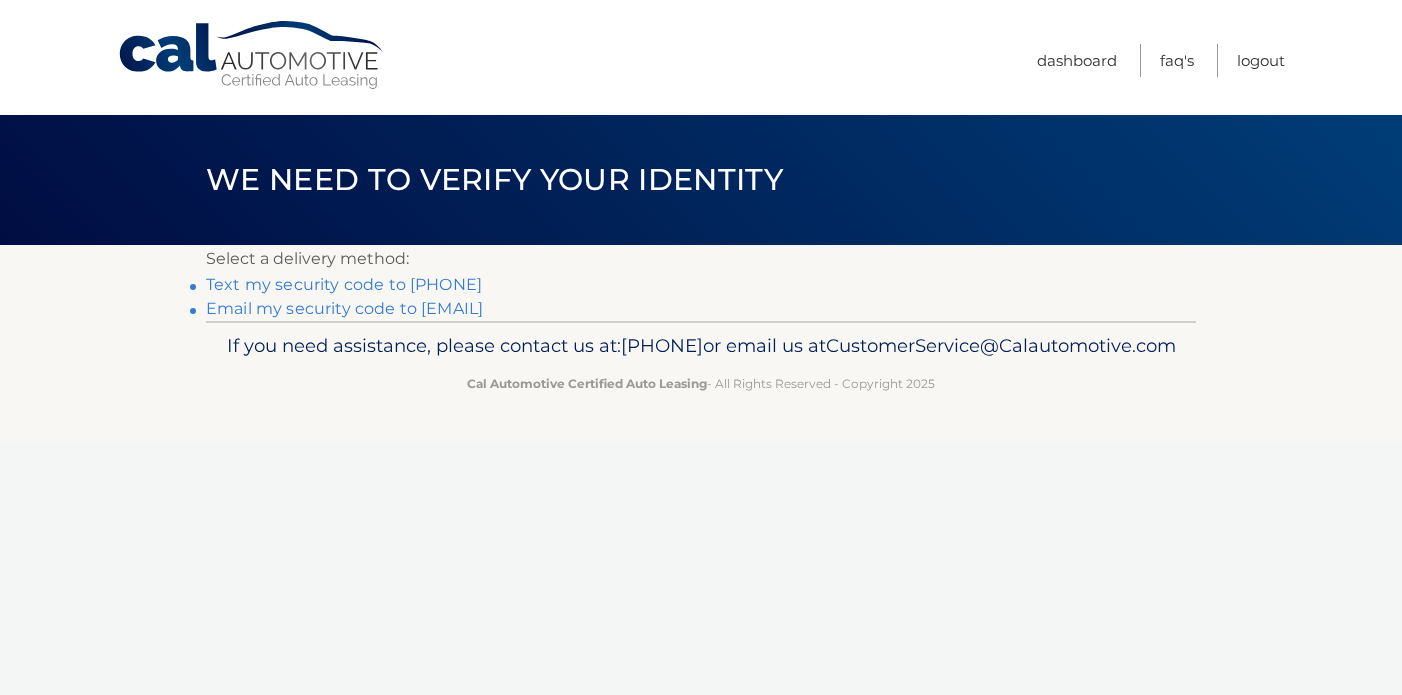 click on "Text my security code to xxx-xxx-6085" at bounding box center [344, 284] 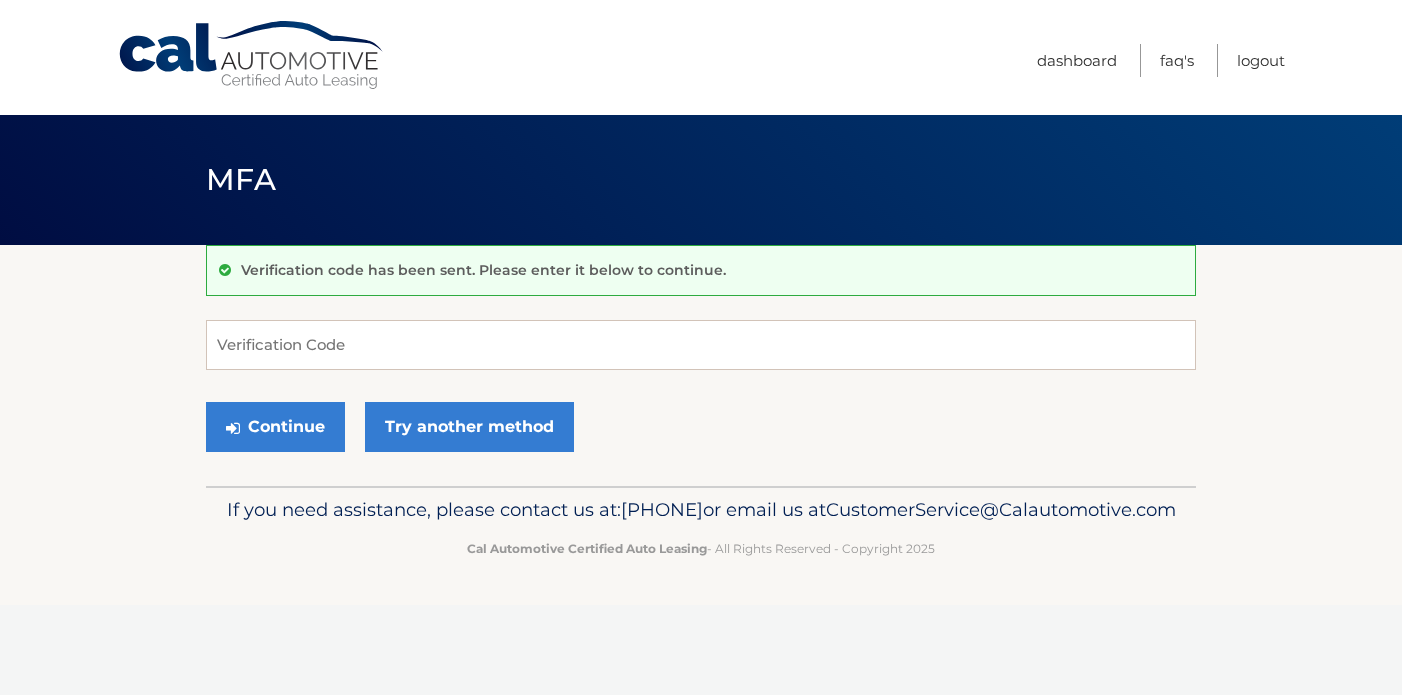 scroll, scrollTop: 0, scrollLeft: 0, axis: both 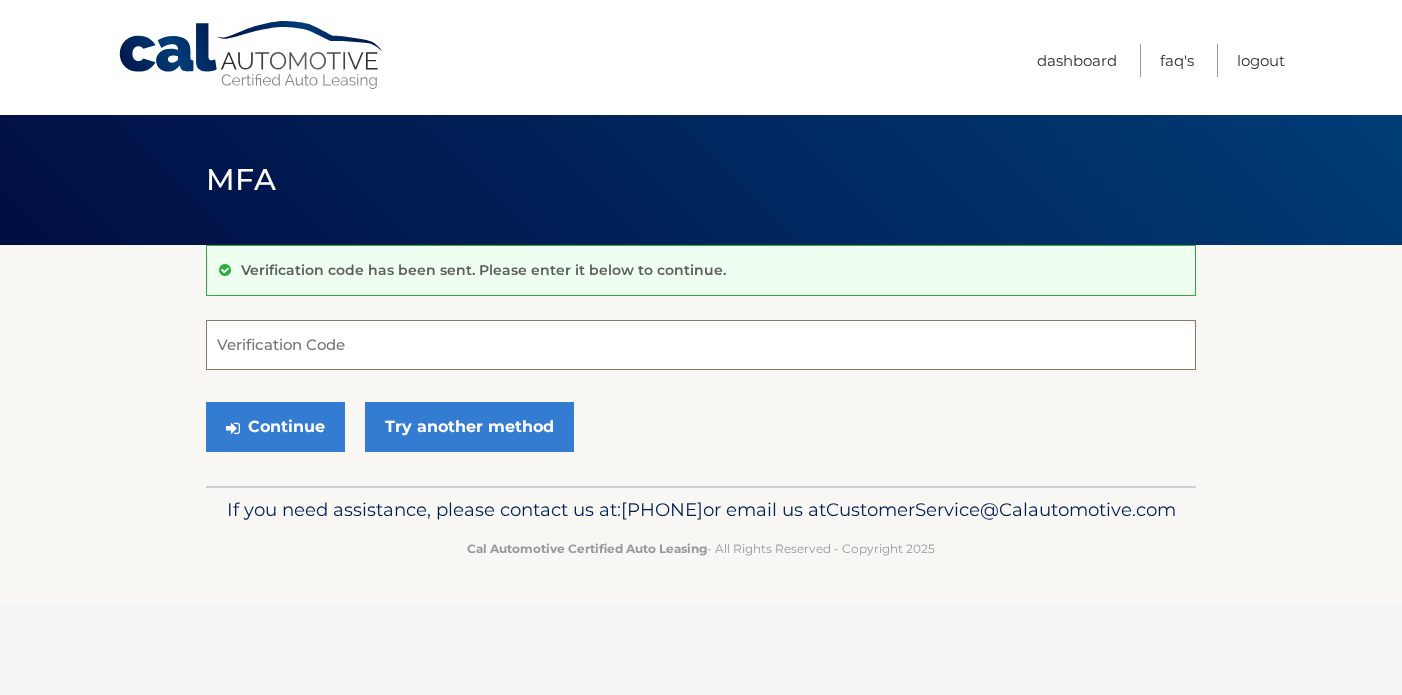 click on "Verification Code" at bounding box center [701, 345] 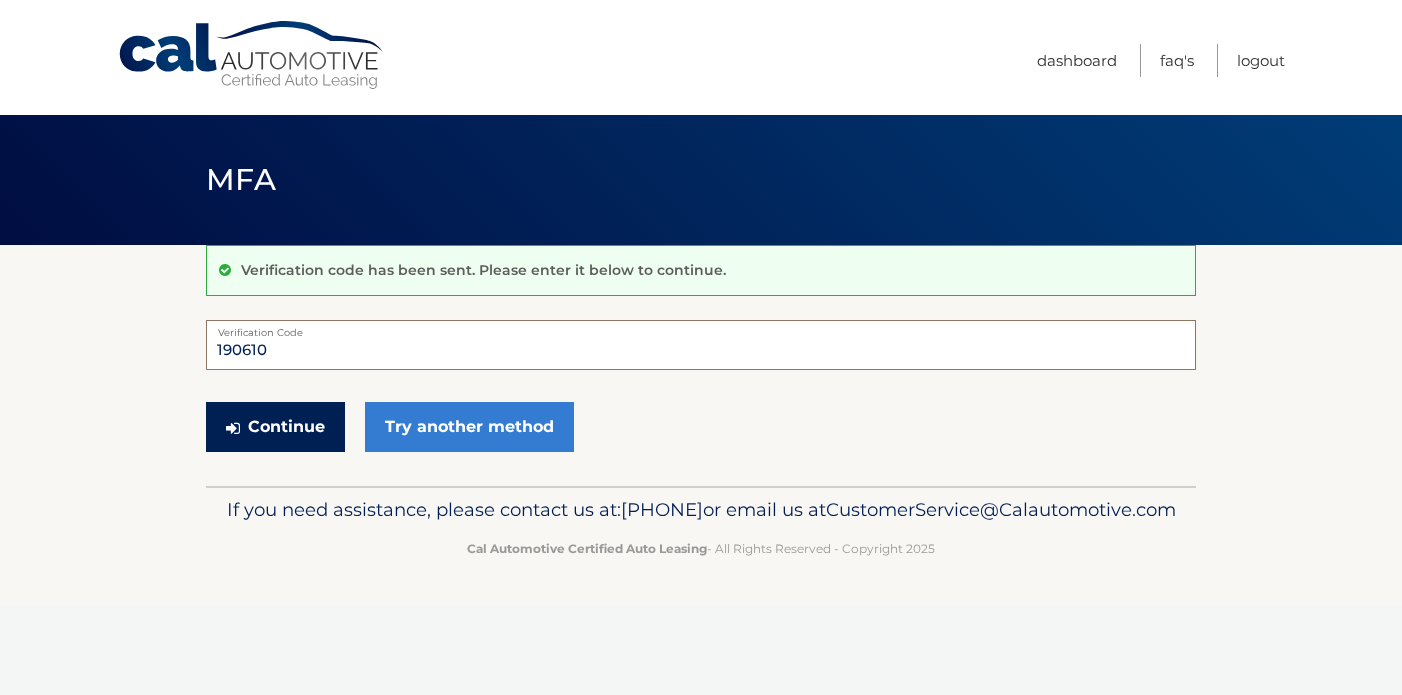 type on "190610" 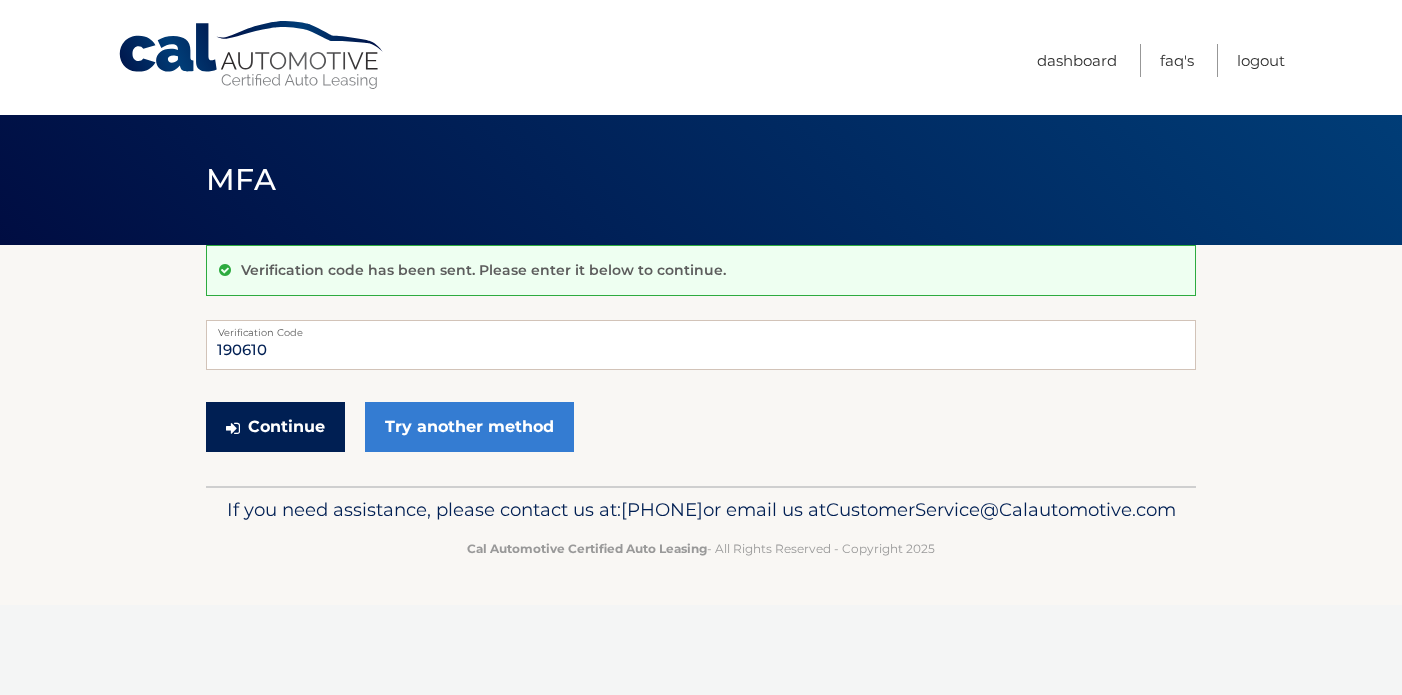click on "Continue" at bounding box center [275, 427] 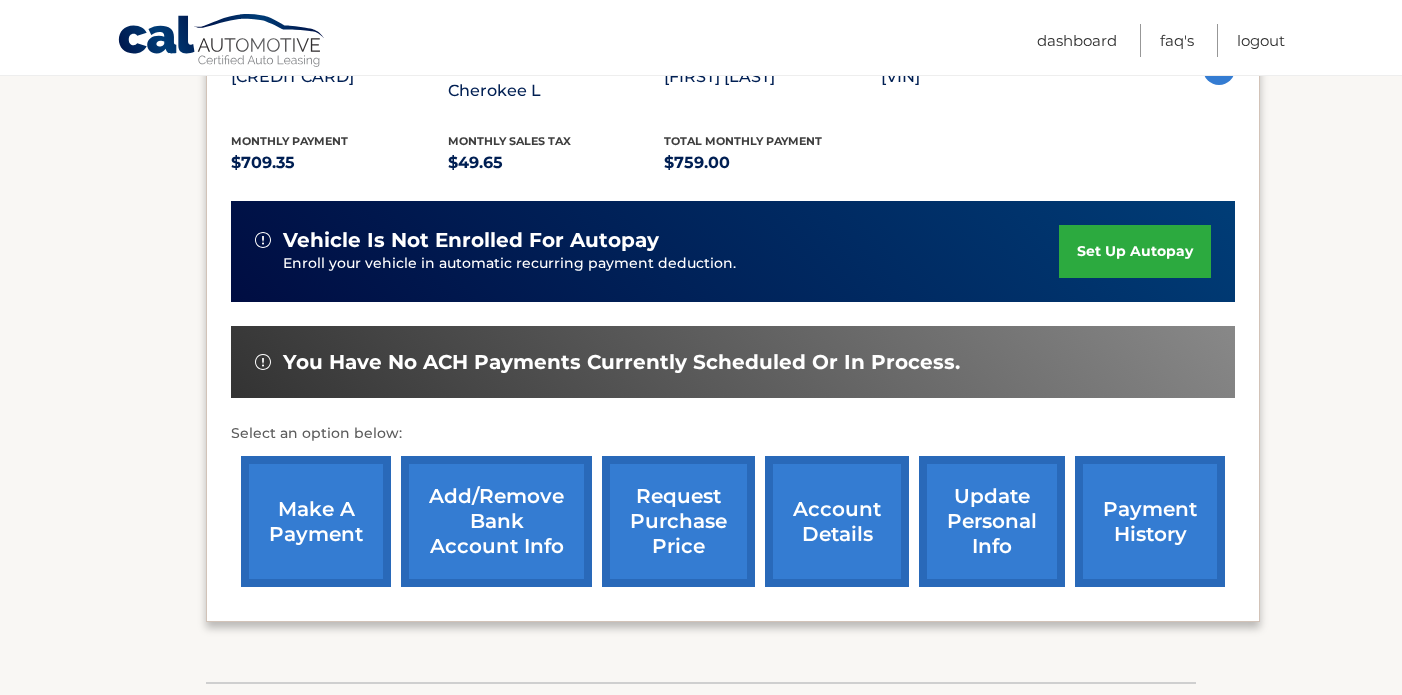 scroll, scrollTop: 444, scrollLeft: 0, axis: vertical 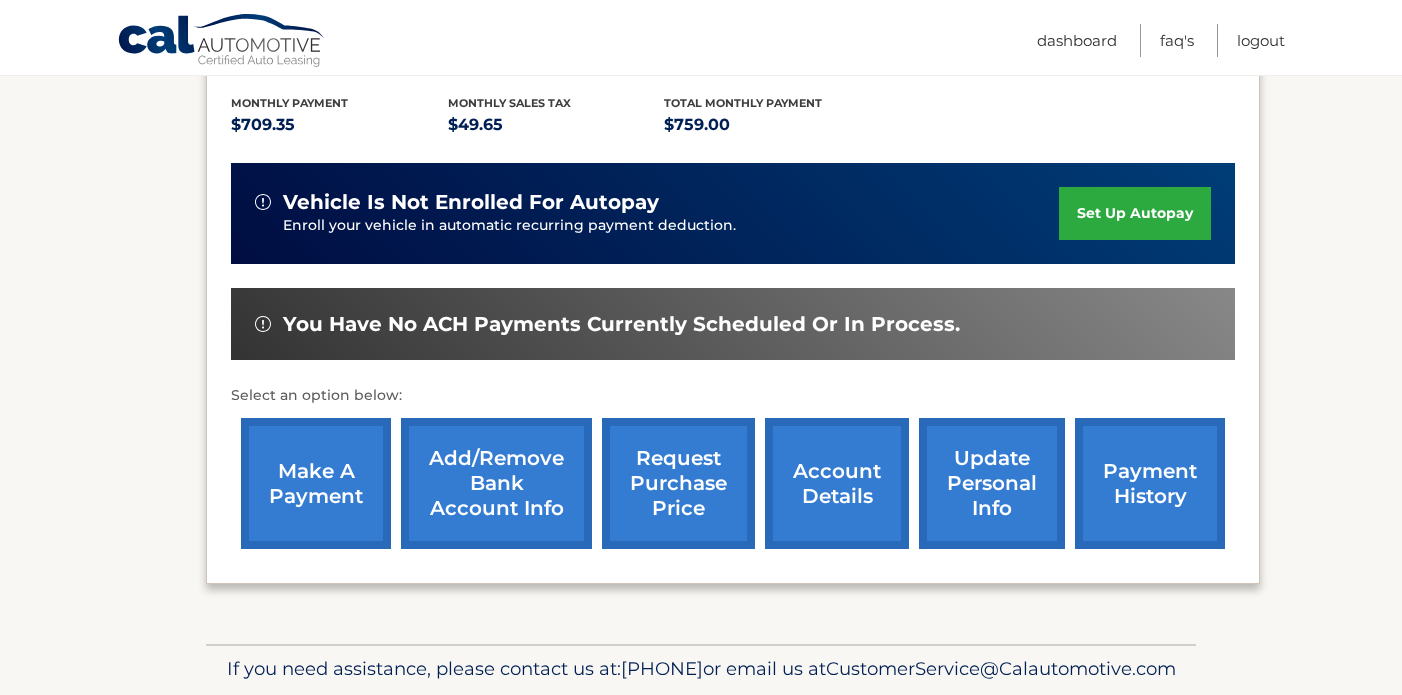 click on "make a payment" at bounding box center (316, 483) 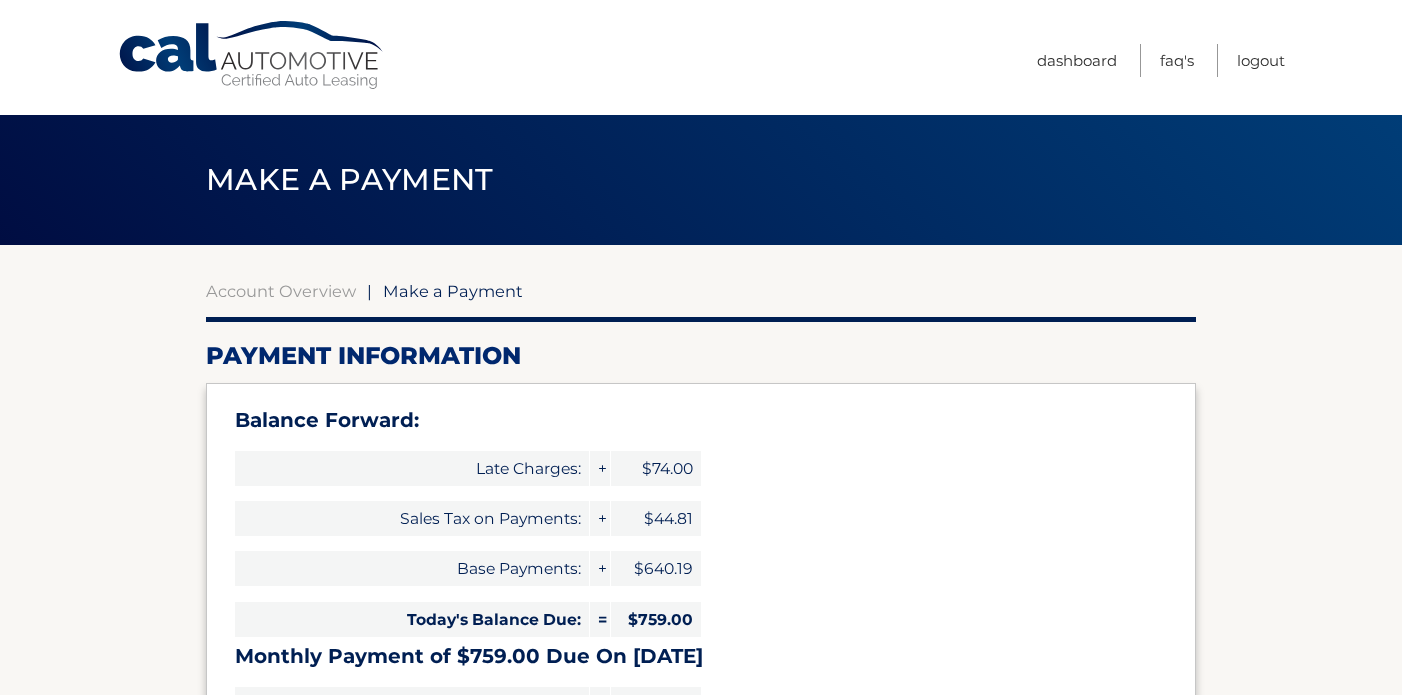 select on "MjlmZmE3ZmYtYmNiNS00NjI4LTk5NjQtY2YwNjQ4Y2Y0MDM4" 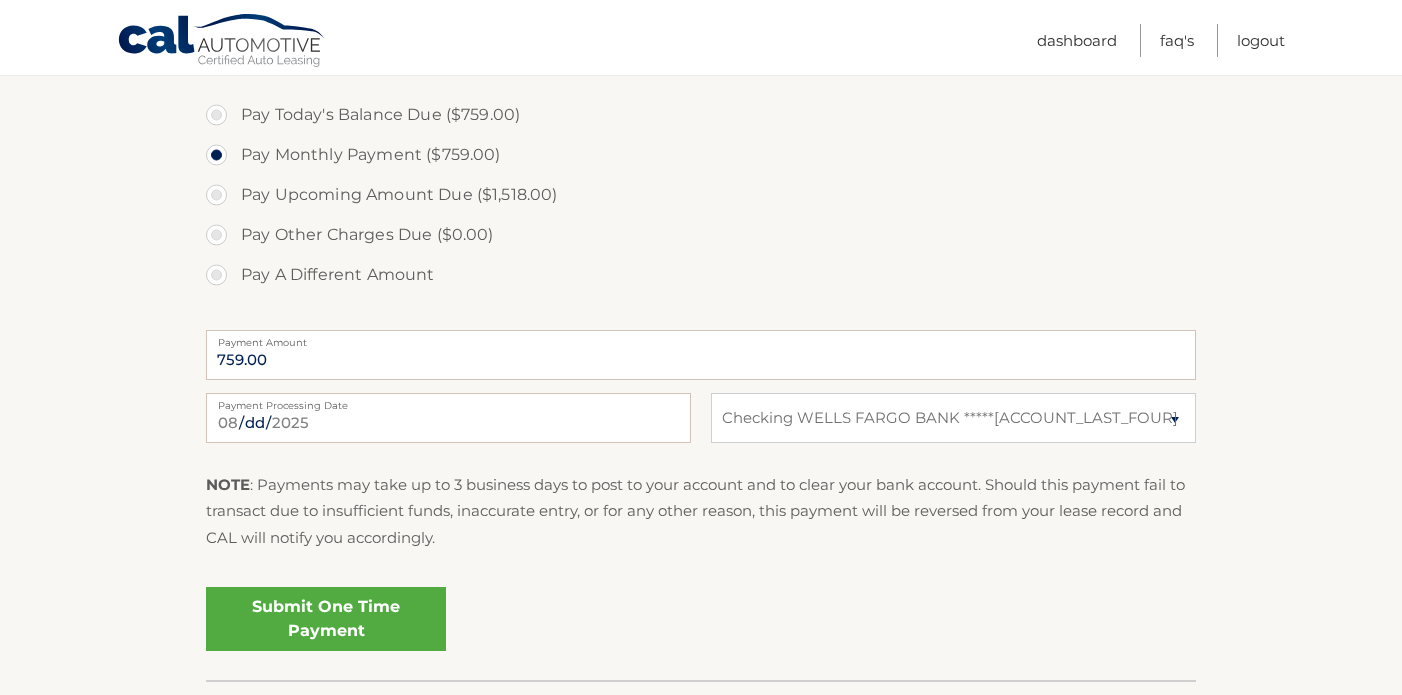 scroll, scrollTop: 785, scrollLeft: 0, axis: vertical 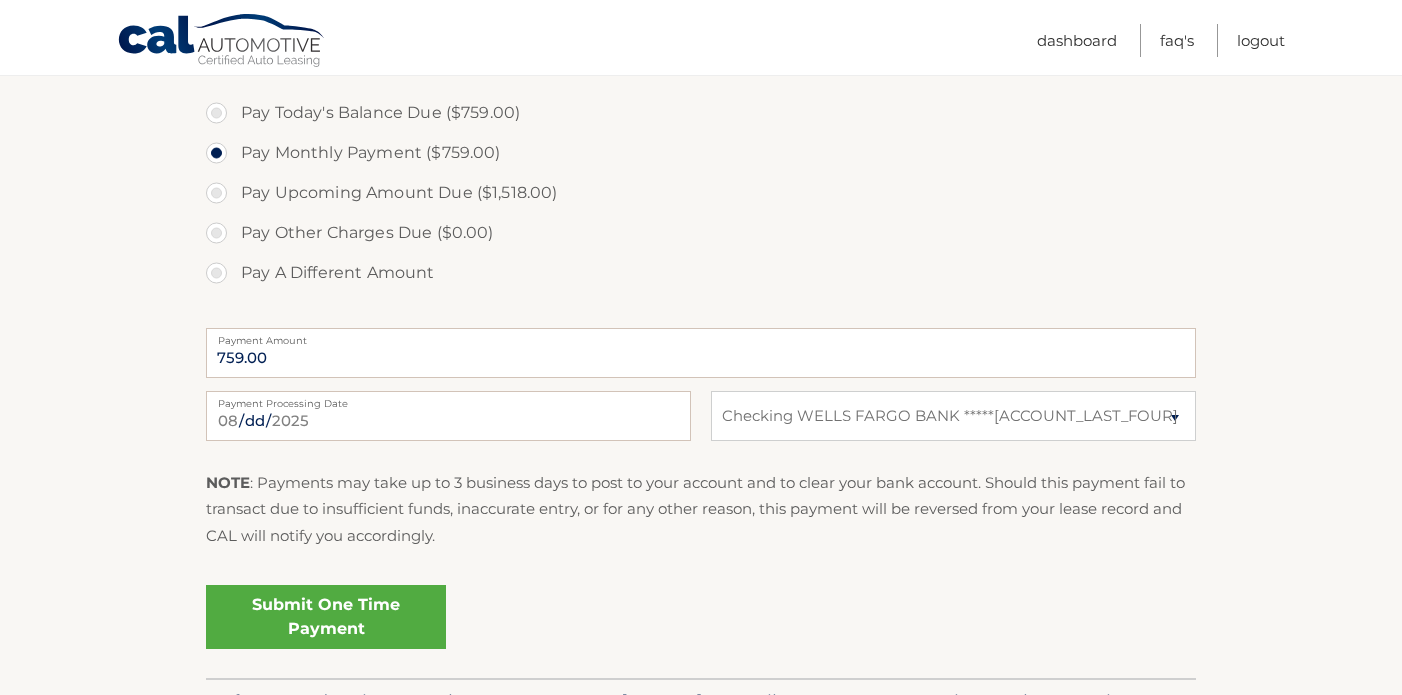 click on "Submit One Time Payment" at bounding box center (326, 617) 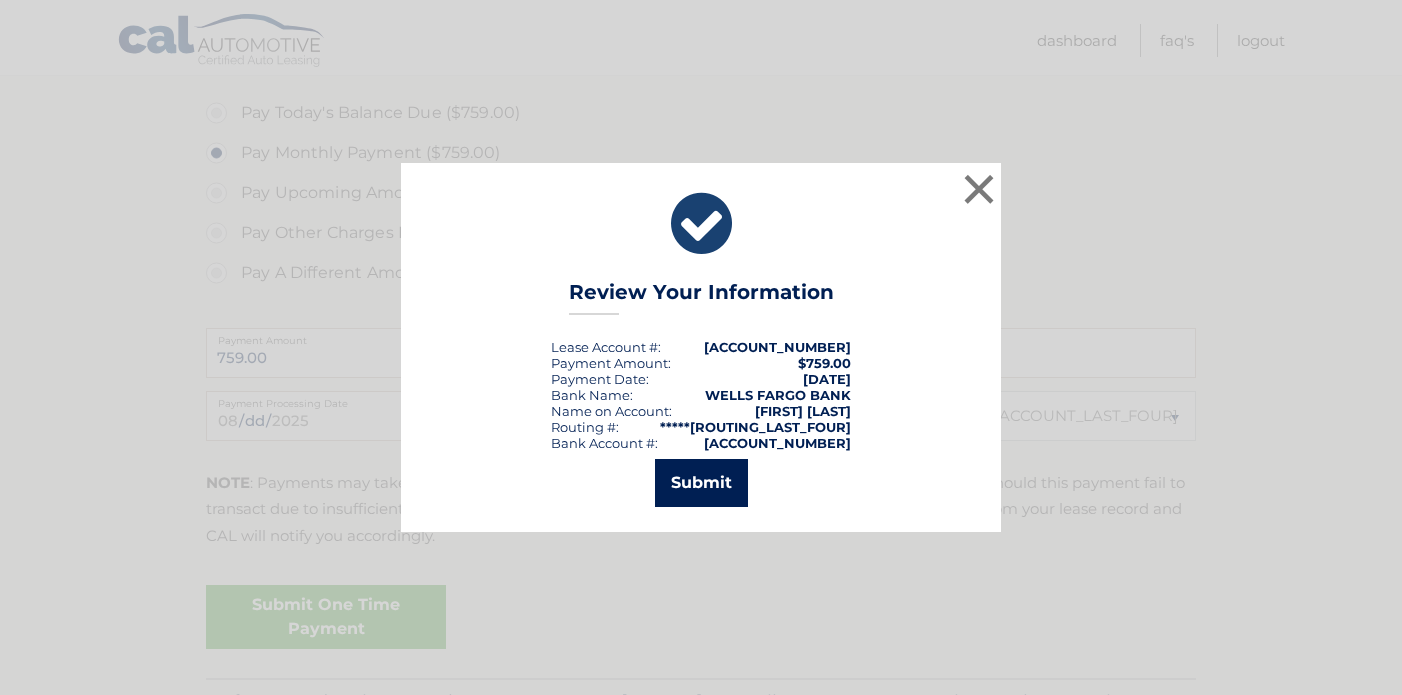 click on "Submit" at bounding box center [701, 483] 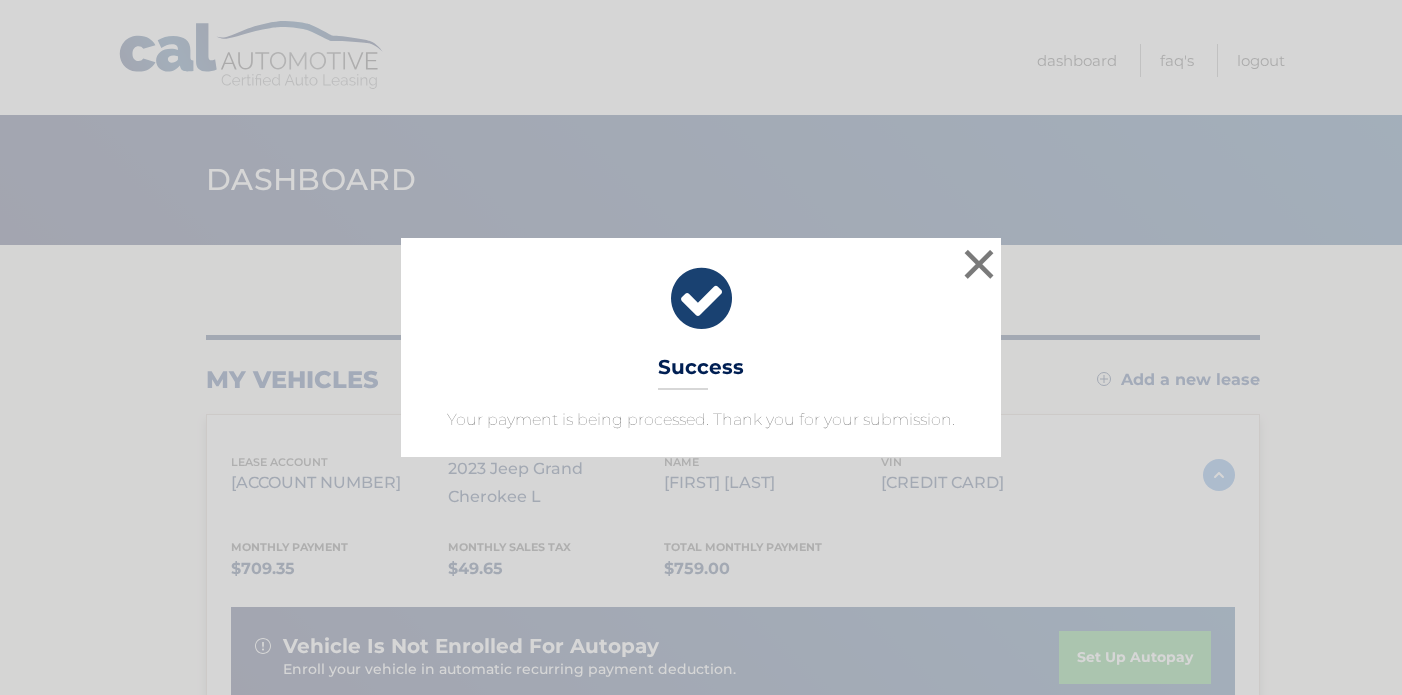 scroll, scrollTop: 0, scrollLeft: 0, axis: both 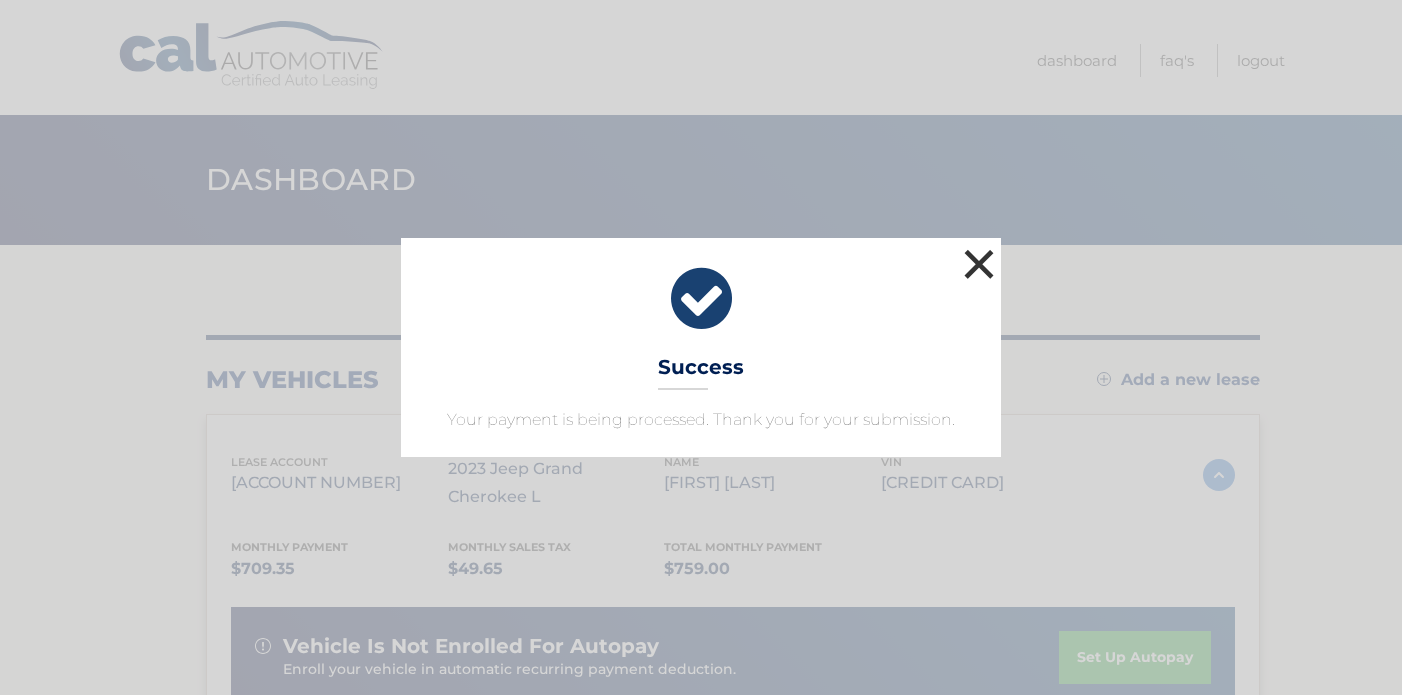 click on "×" at bounding box center (979, 264) 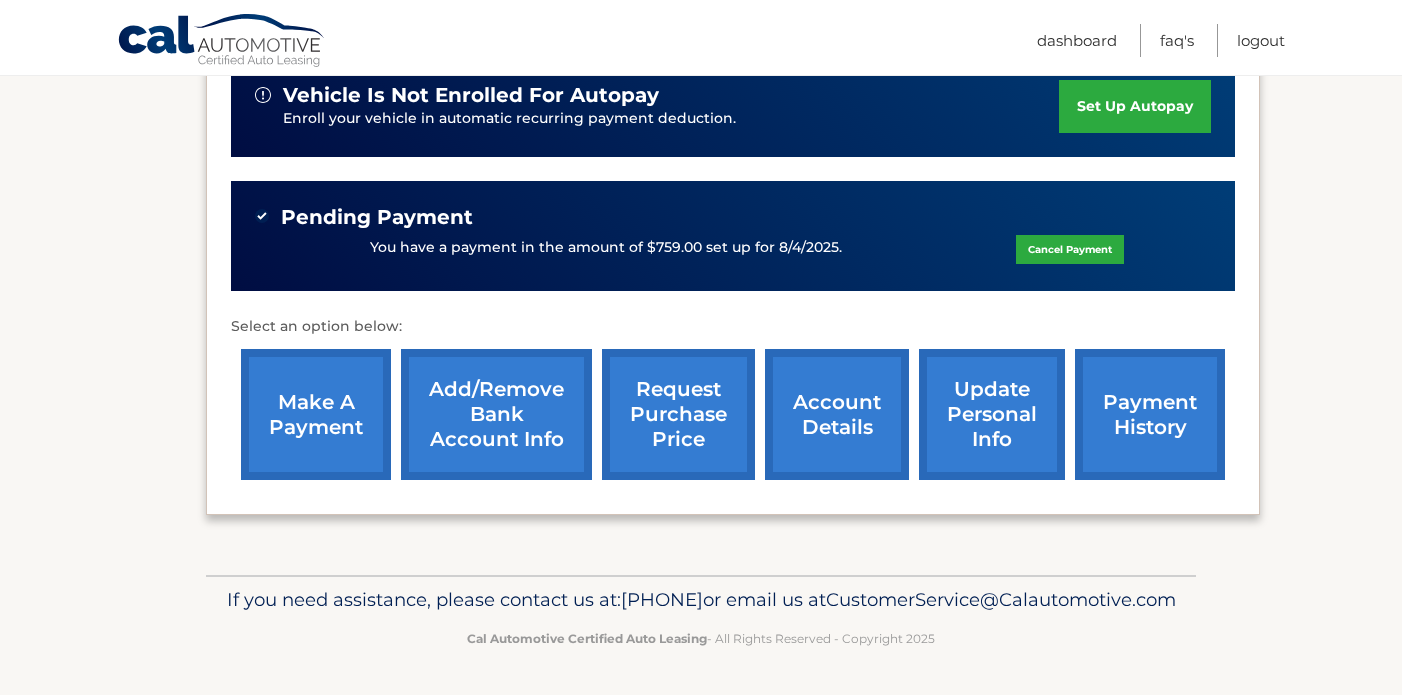 scroll, scrollTop: 583, scrollLeft: 0, axis: vertical 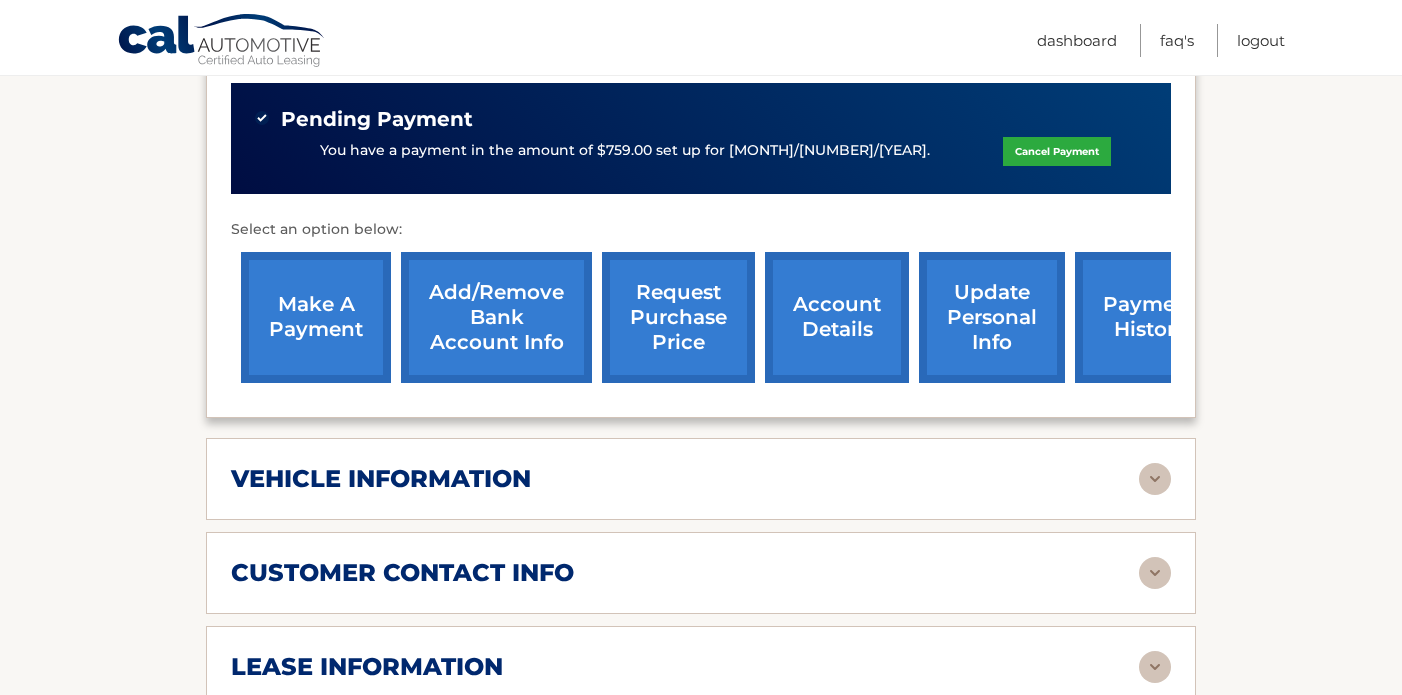 click on "payment history" at bounding box center [1150, 317] 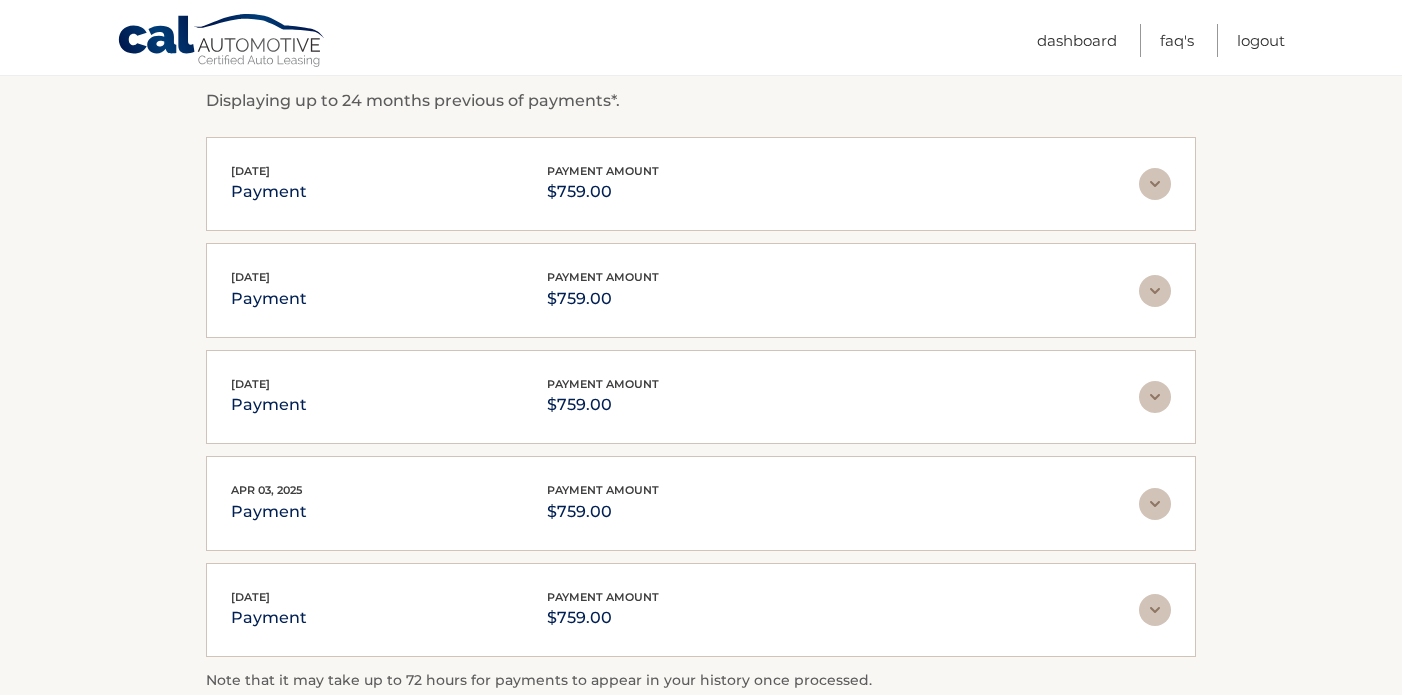 scroll, scrollTop: 0, scrollLeft: 0, axis: both 